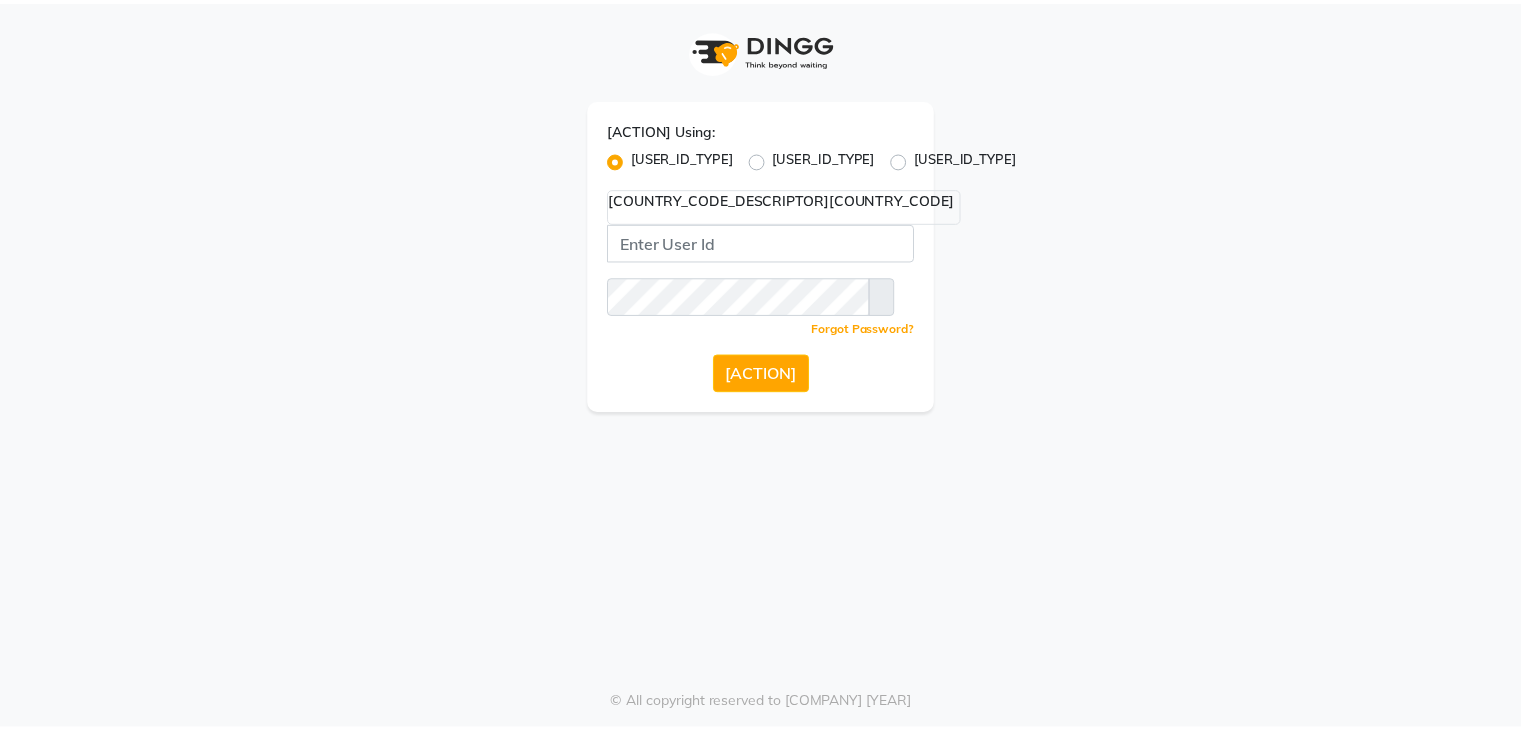 scroll, scrollTop: 0, scrollLeft: 0, axis: both 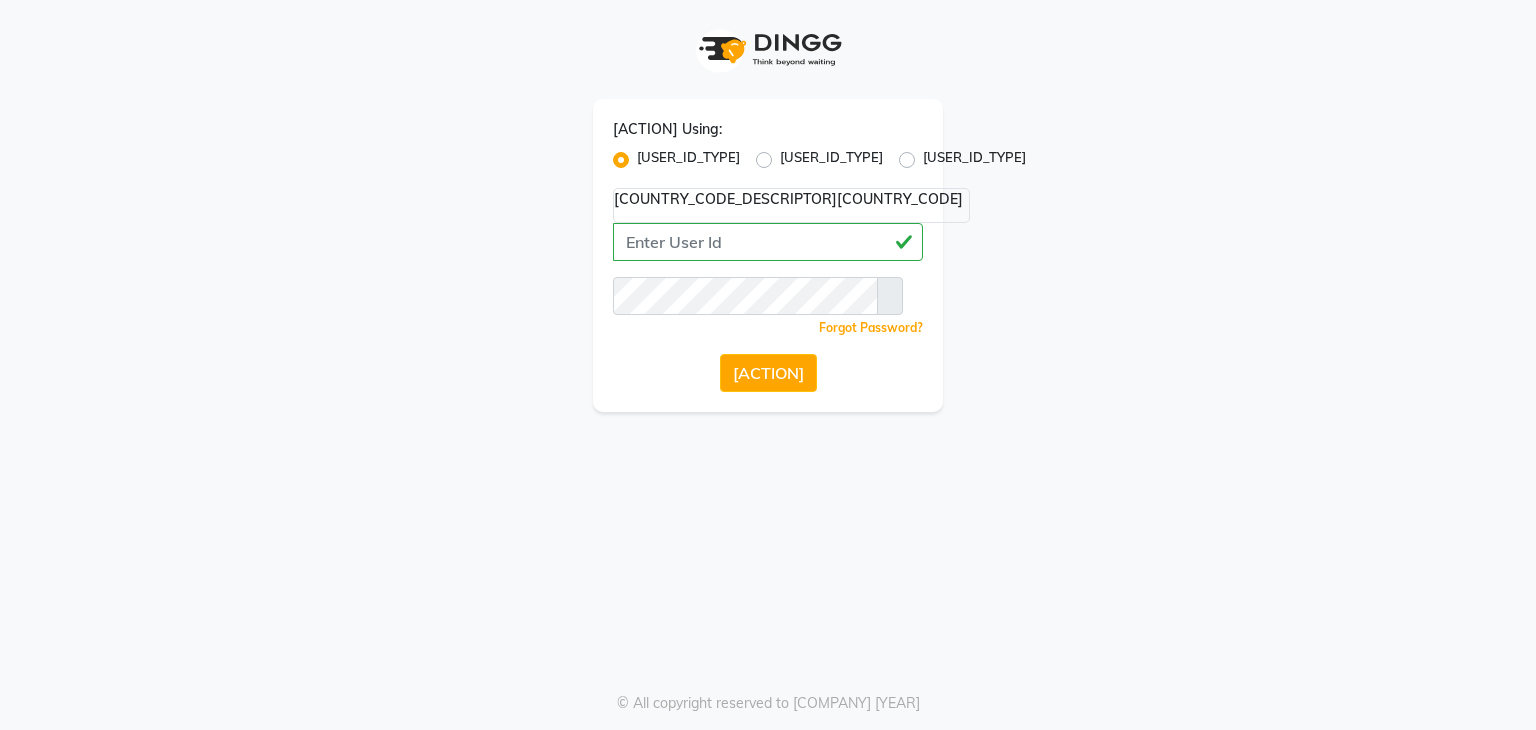type on "[PHONE]" 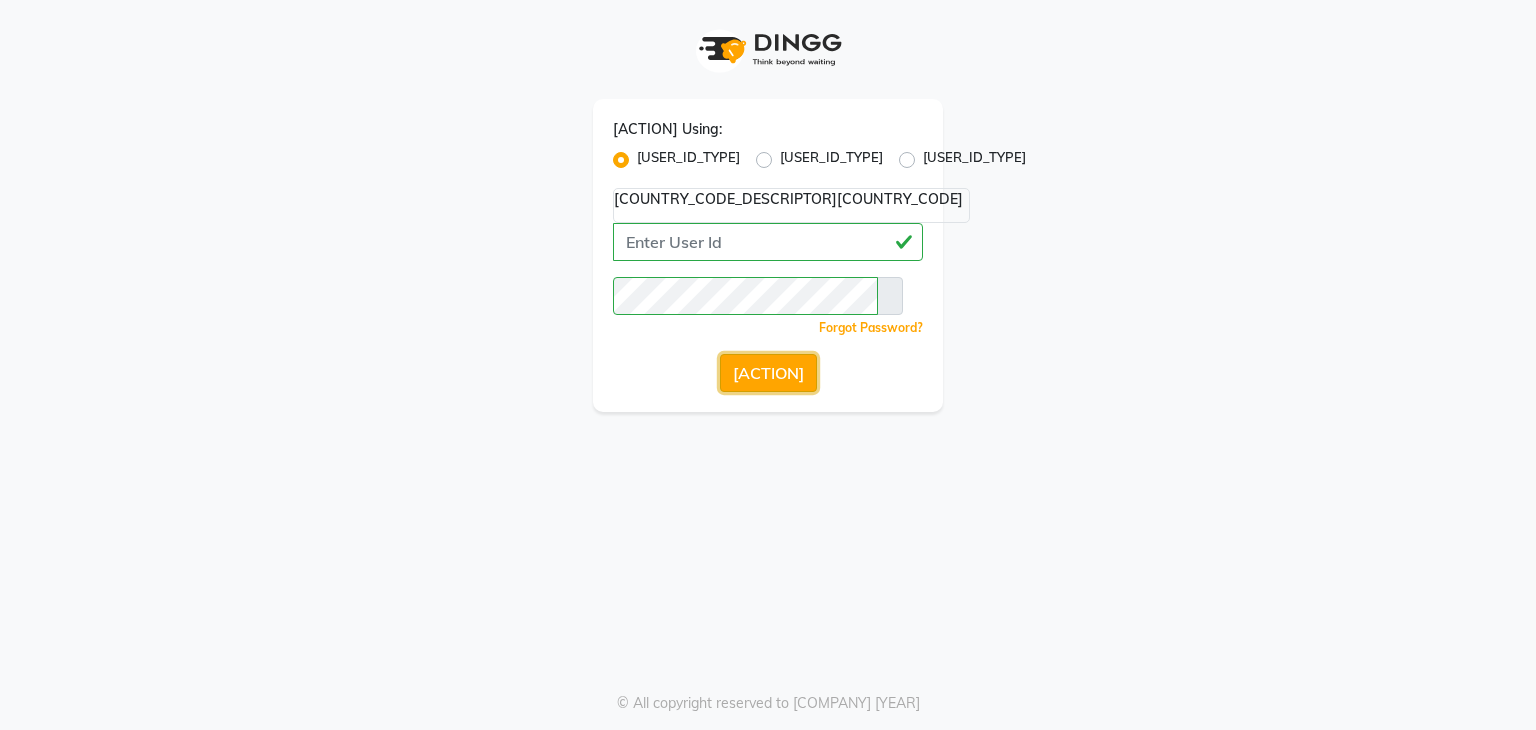 click on "[ACTION]" at bounding box center [768, 373] 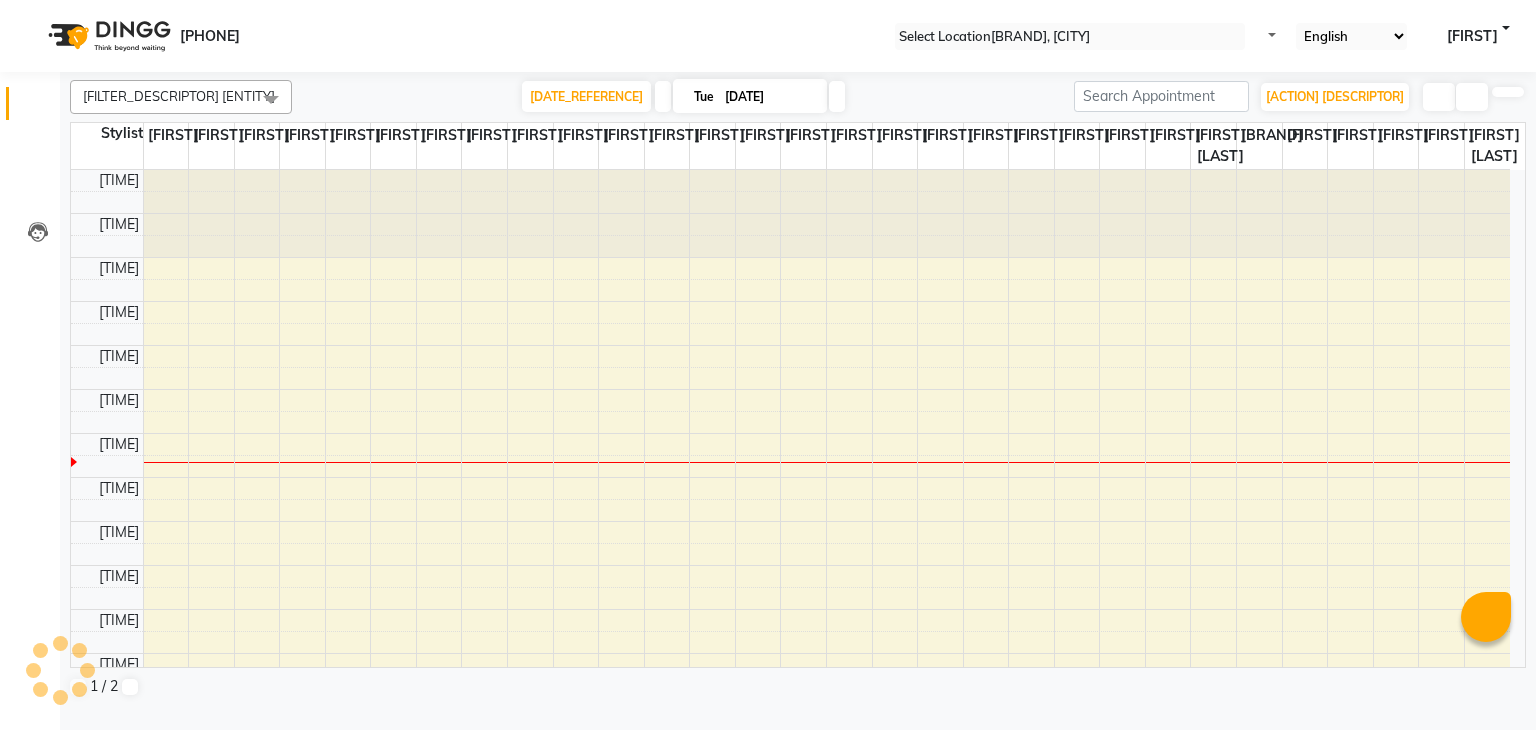 scroll, scrollTop: 263, scrollLeft: 0, axis: vertical 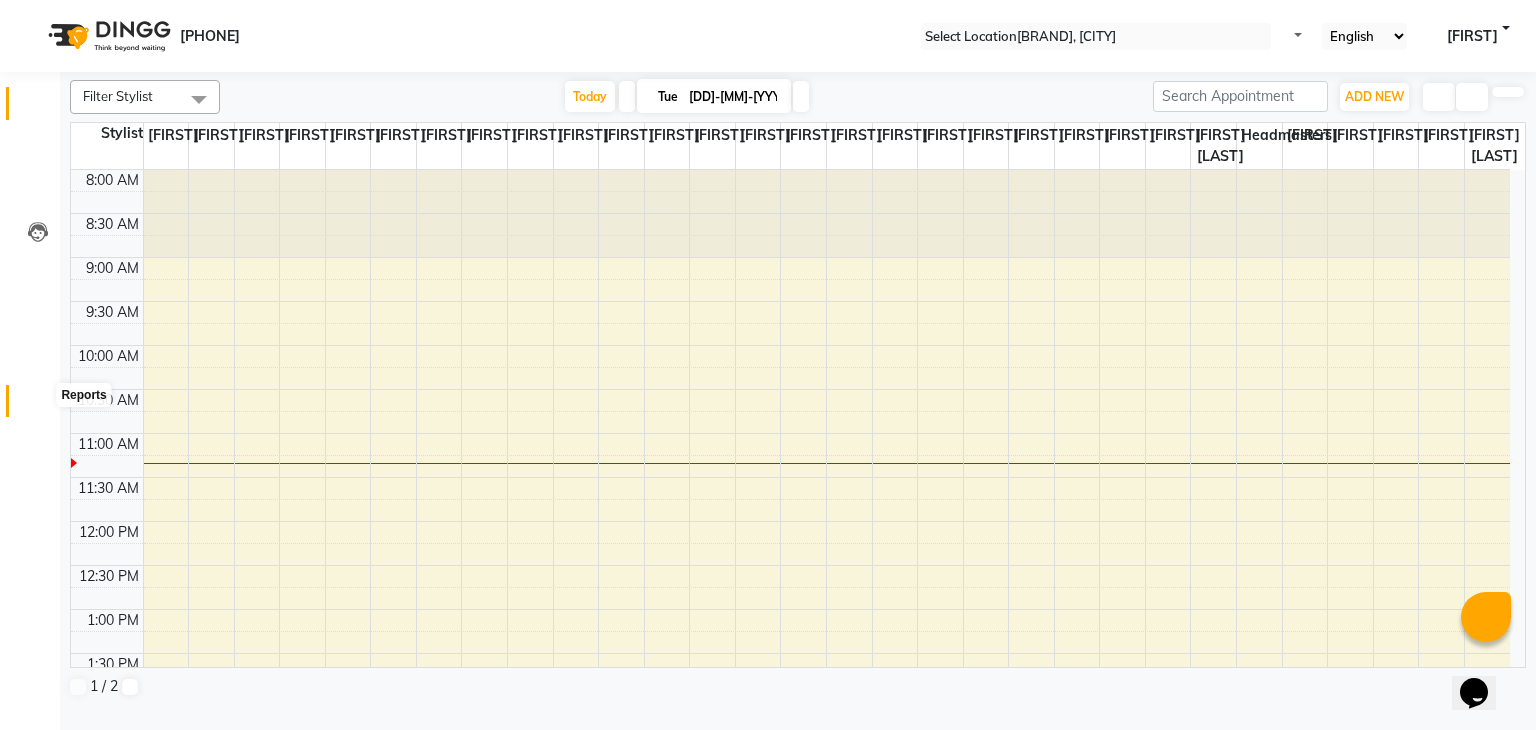 click at bounding box center (38, 406) 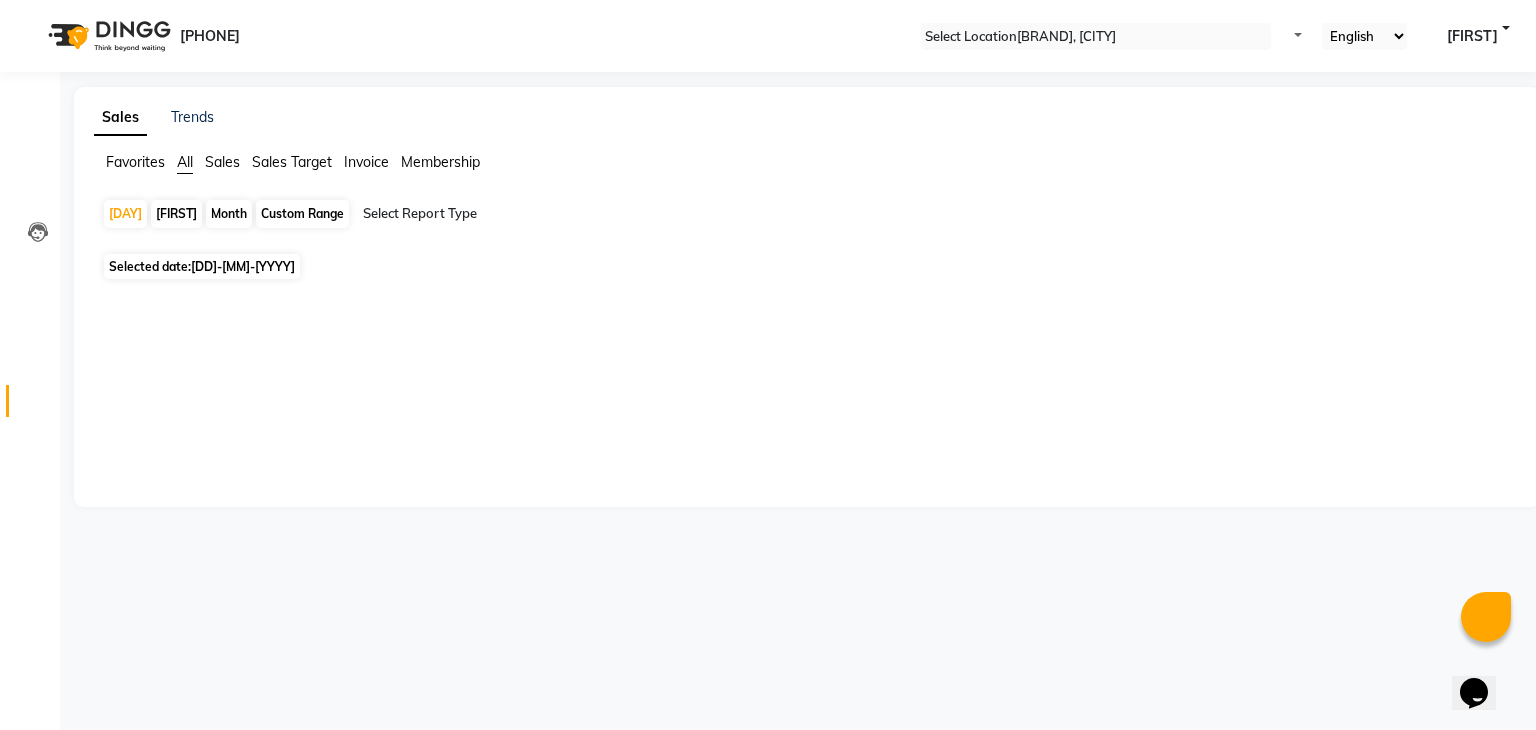 click on "[DD]-[MM]-[YYYY]" at bounding box center [243, 266] 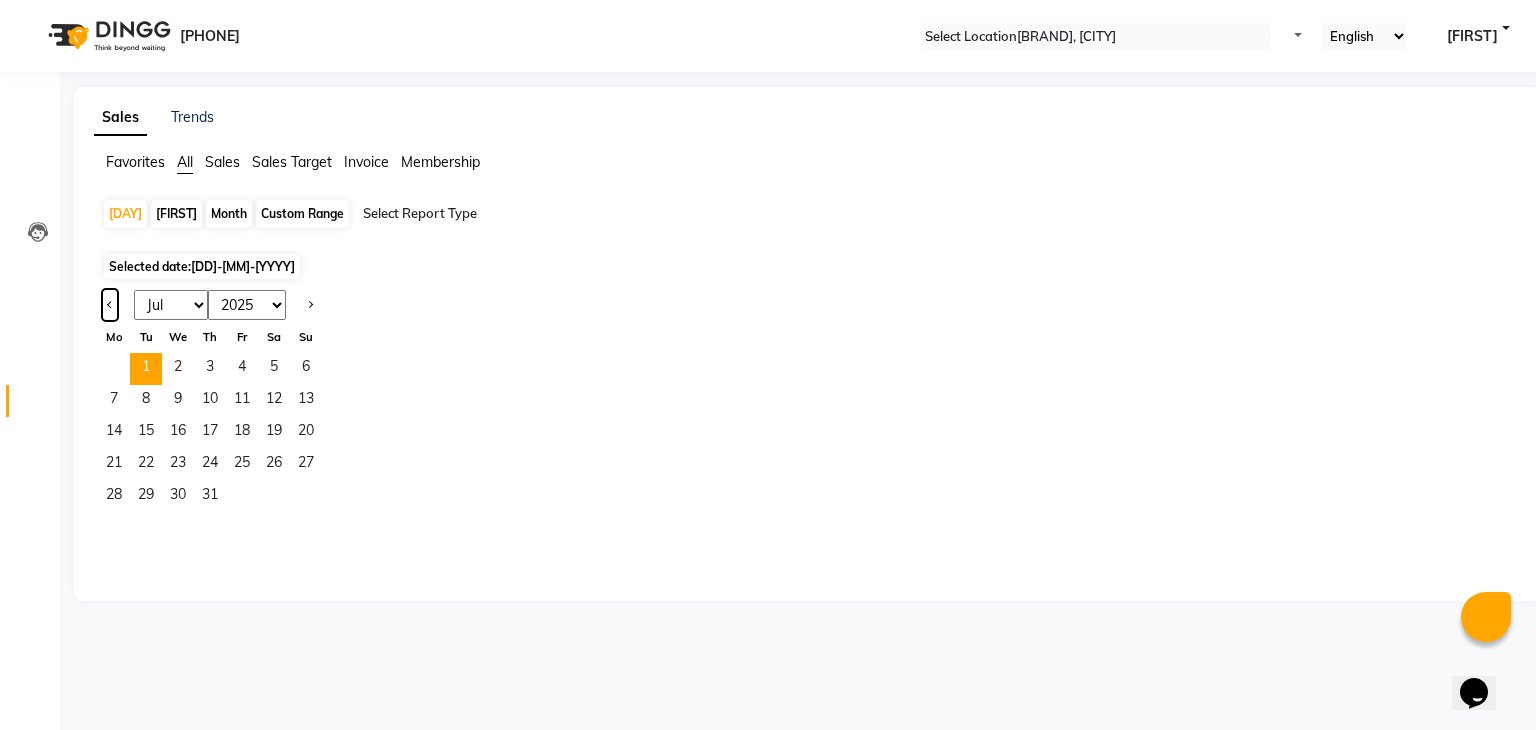 click at bounding box center [110, 303] 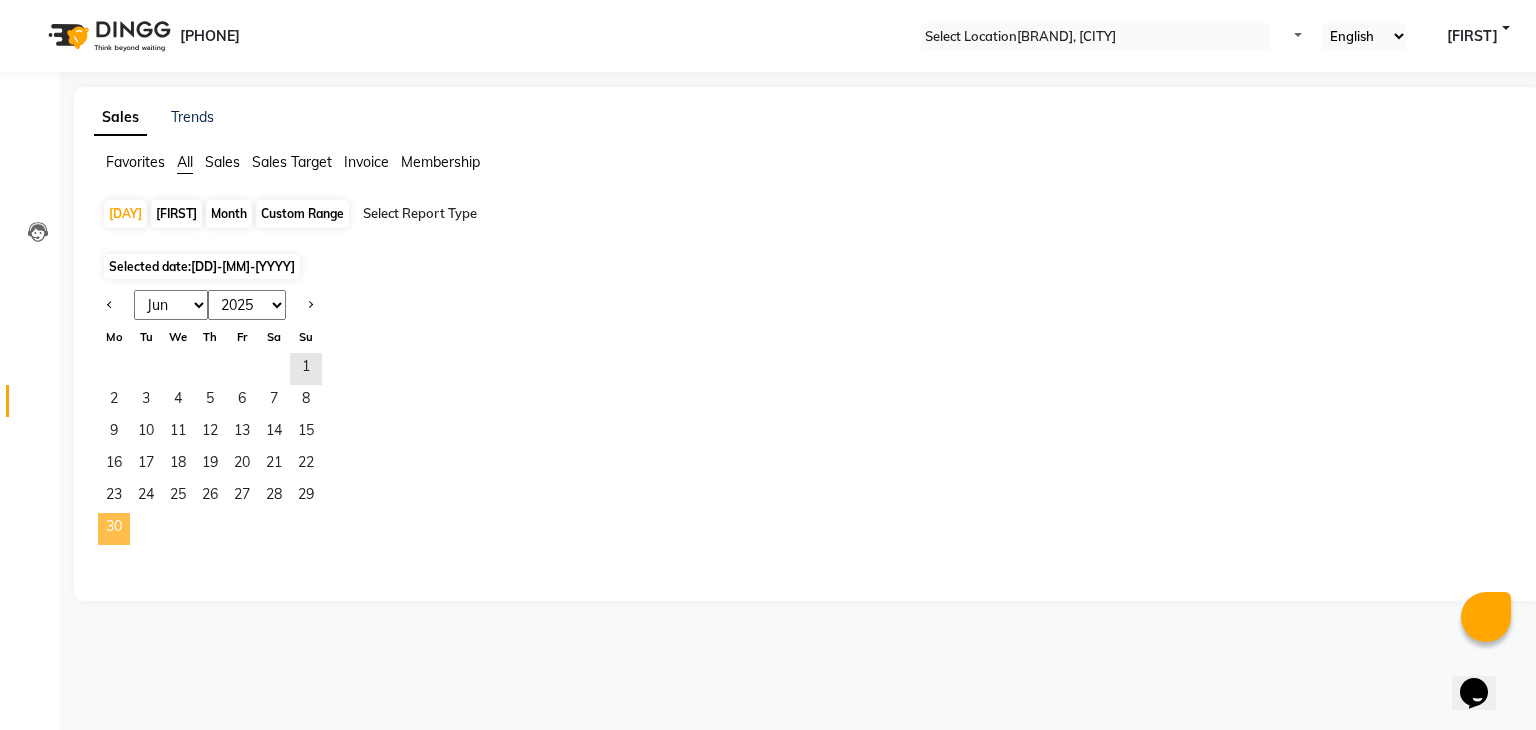 click on "30" at bounding box center [114, 529] 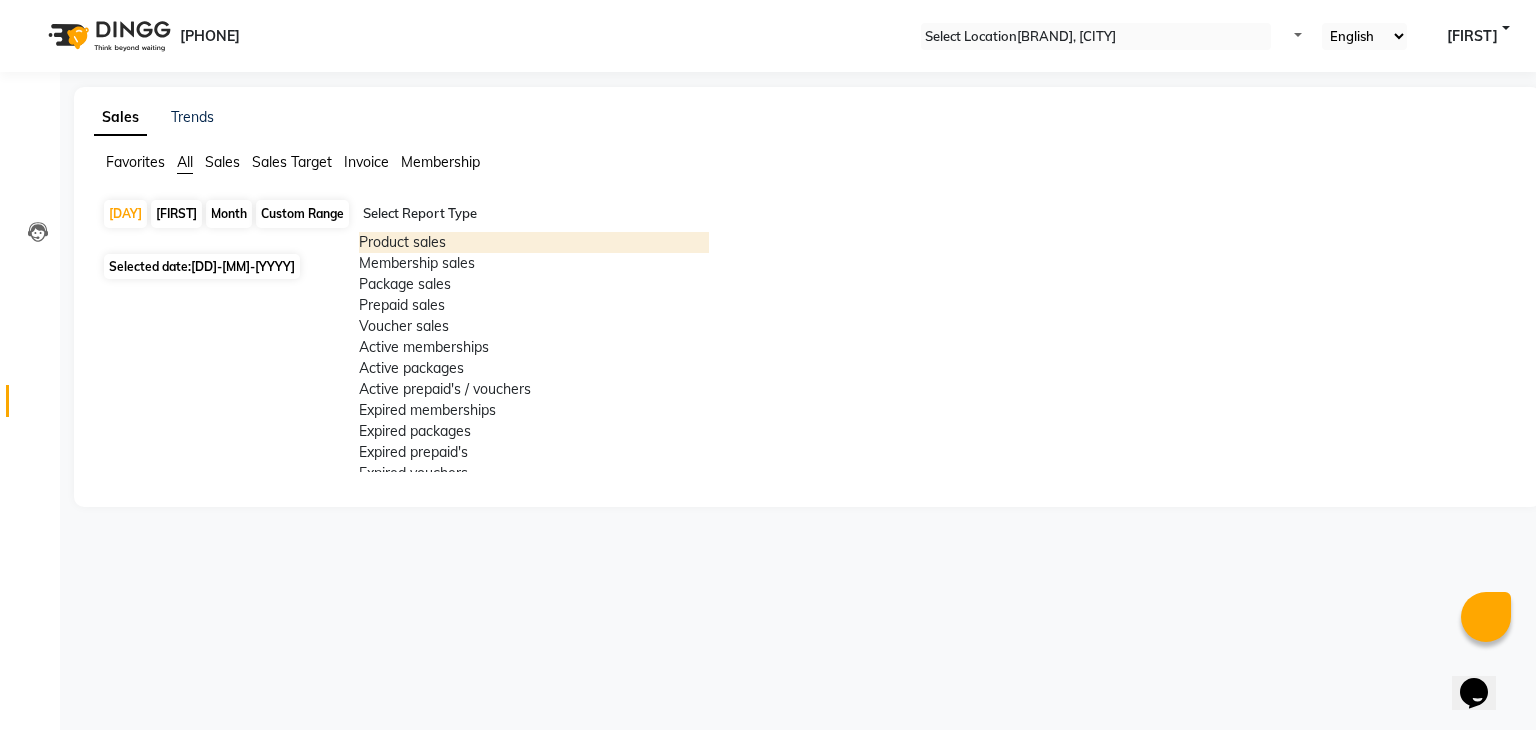 click at bounding box center [534, 214] 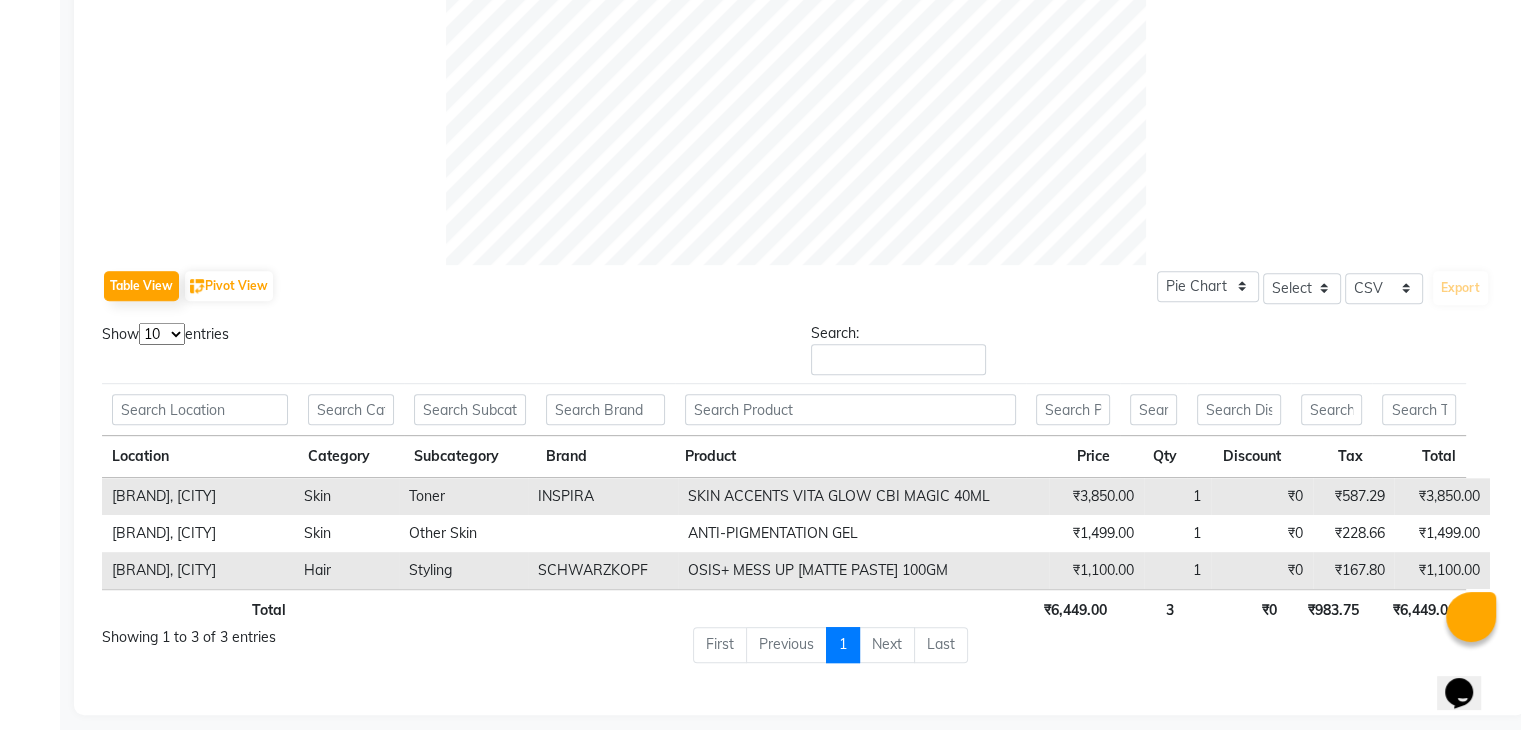 scroll, scrollTop: 768, scrollLeft: 0, axis: vertical 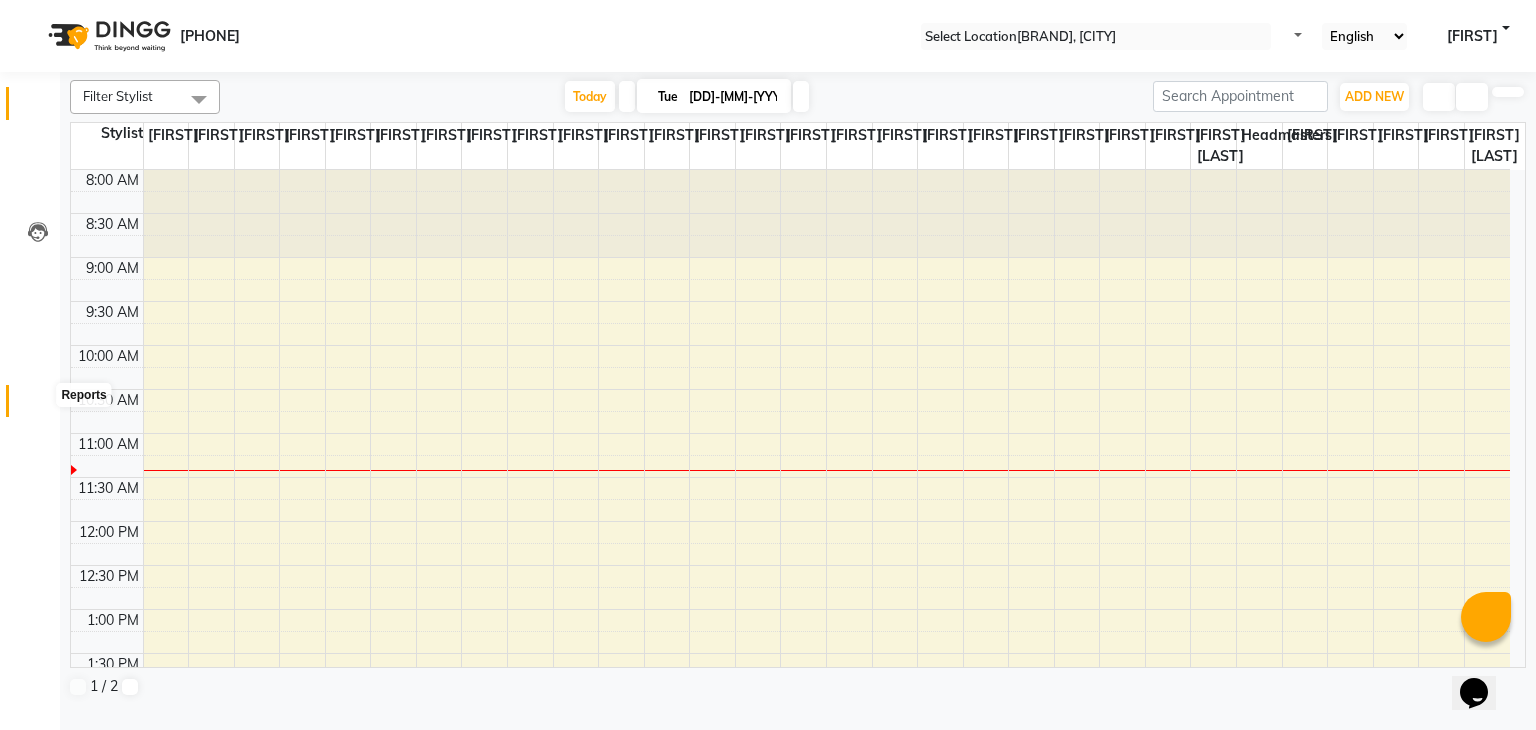 click at bounding box center [38, 406] 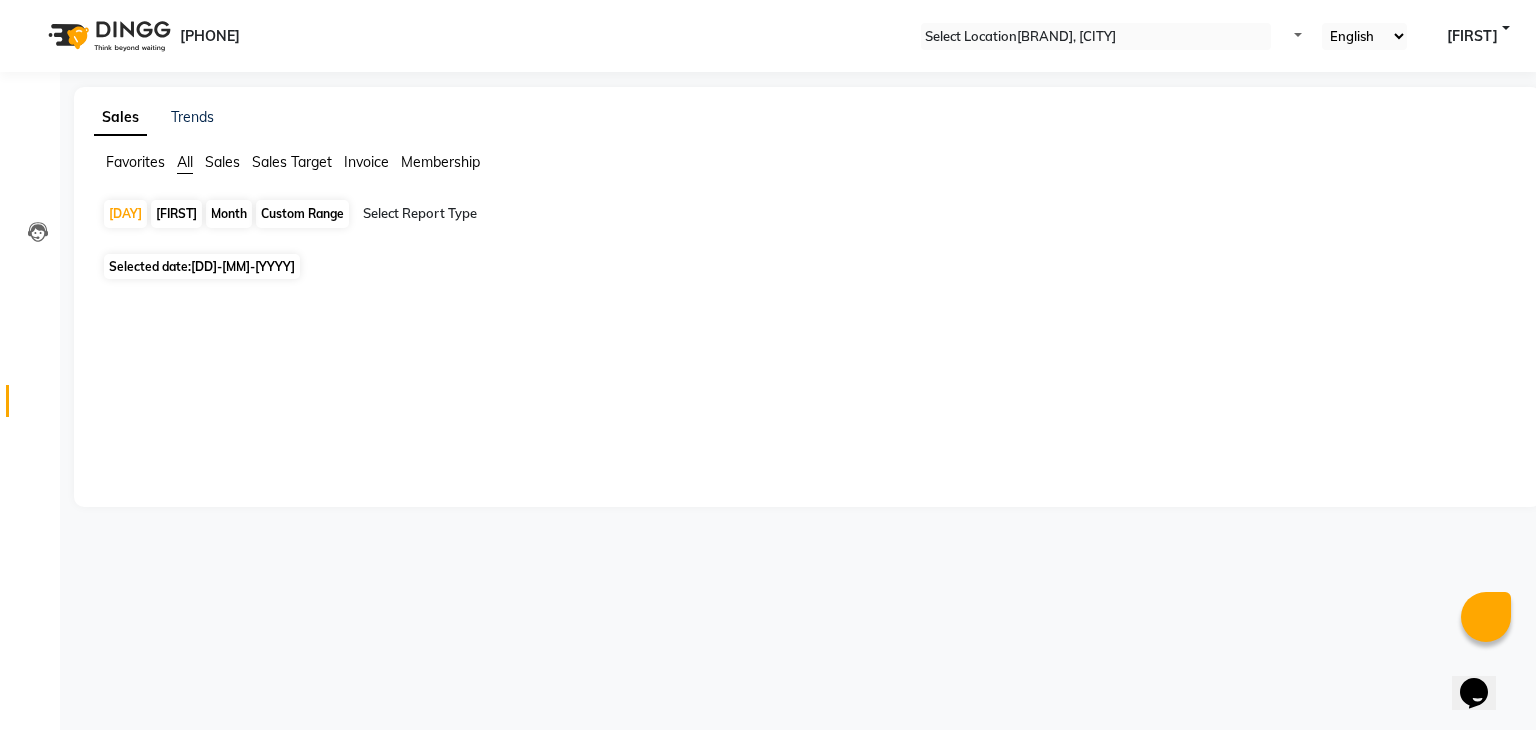 click on "[DD]-[MM]-[YYYY]" at bounding box center (243, 266) 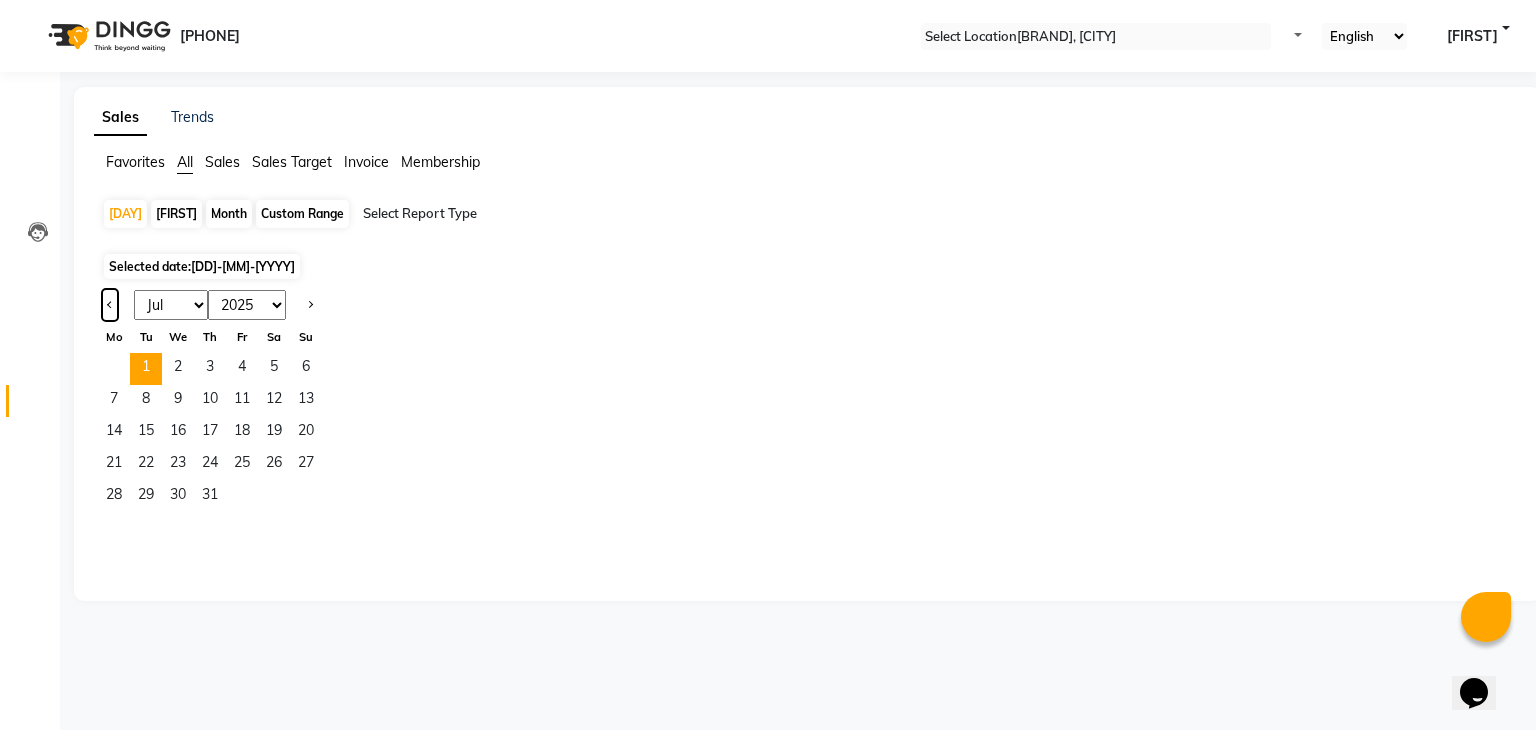 click at bounding box center (110, 305) 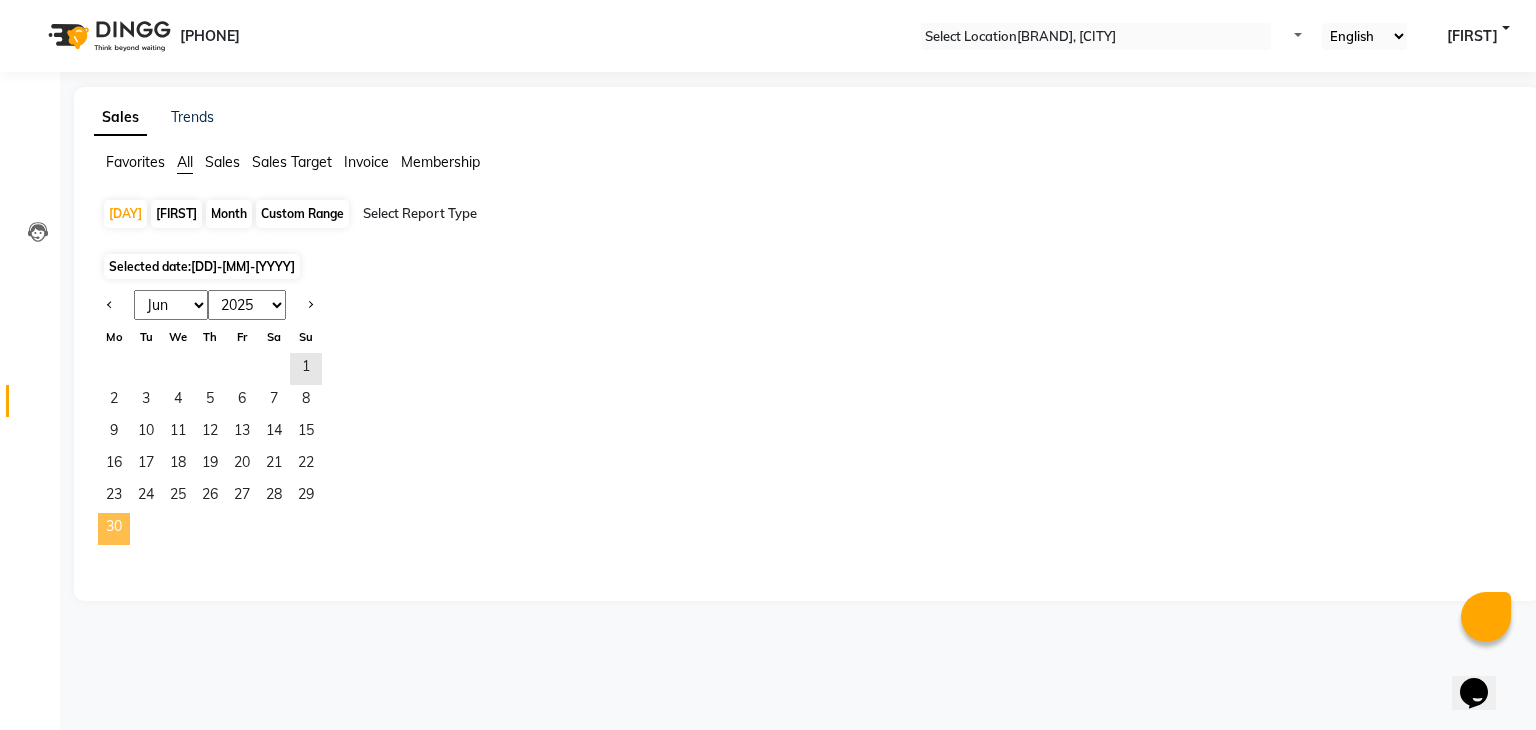 click on "30" at bounding box center [114, 529] 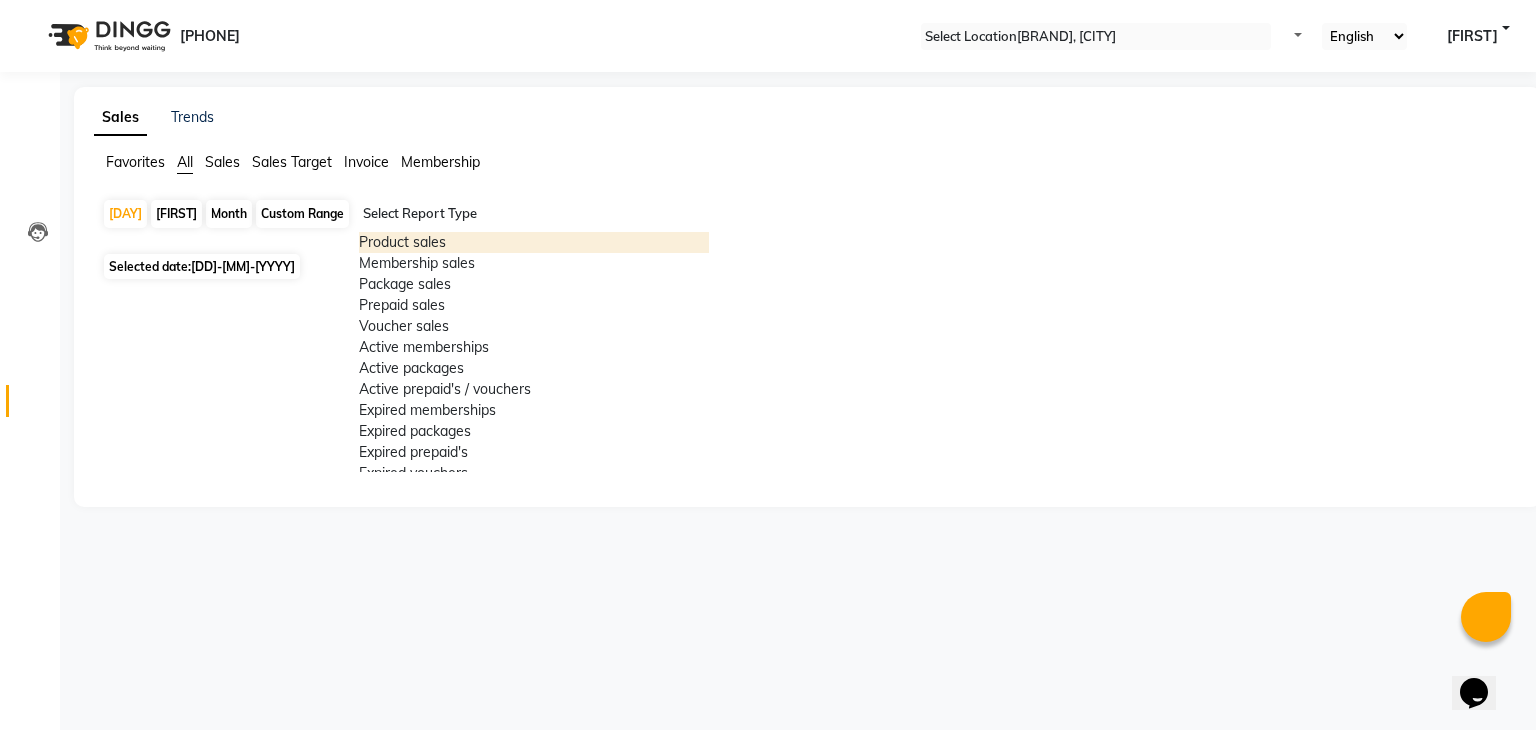 click at bounding box center [534, 214] 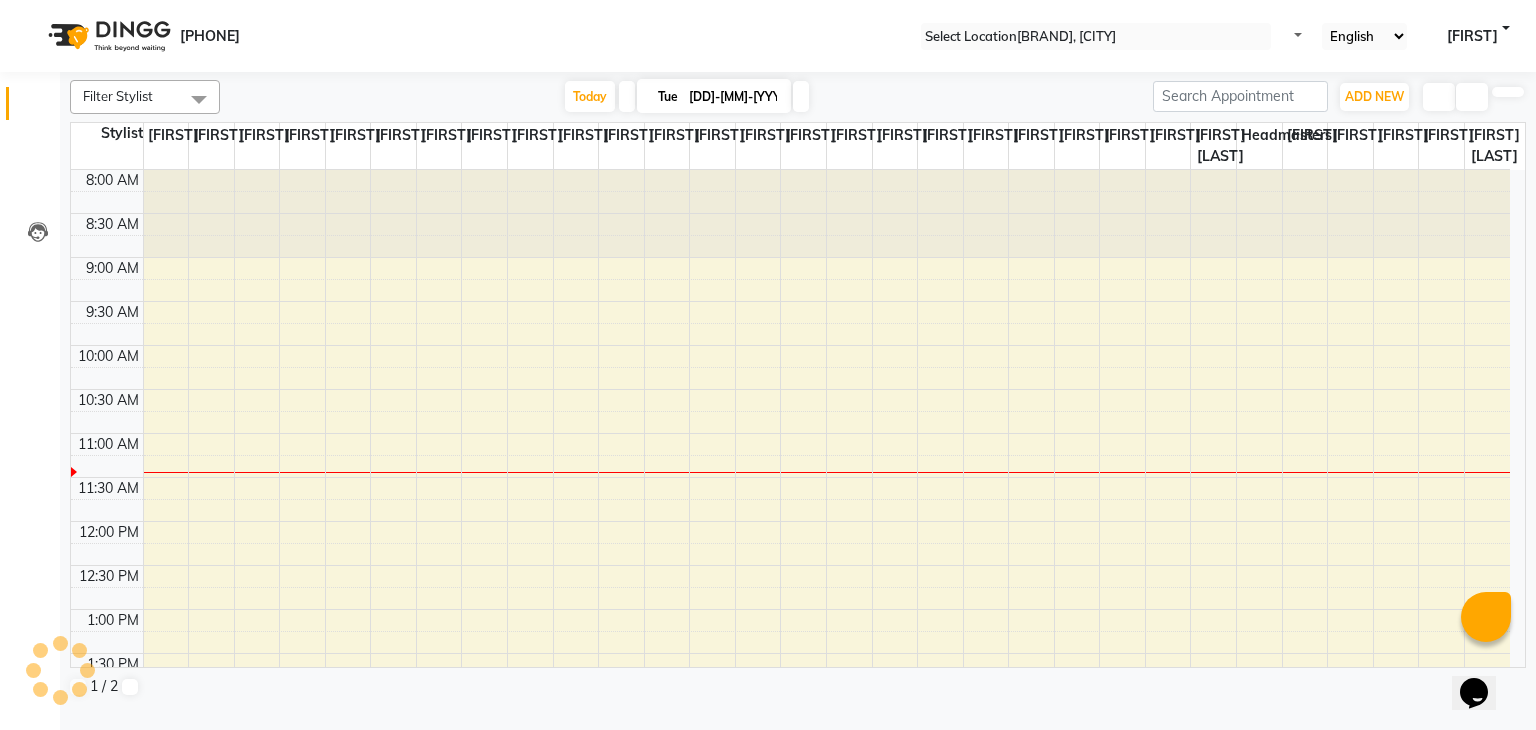 scroll, scrollTop: 0, scrollLeft: 0, axis: both 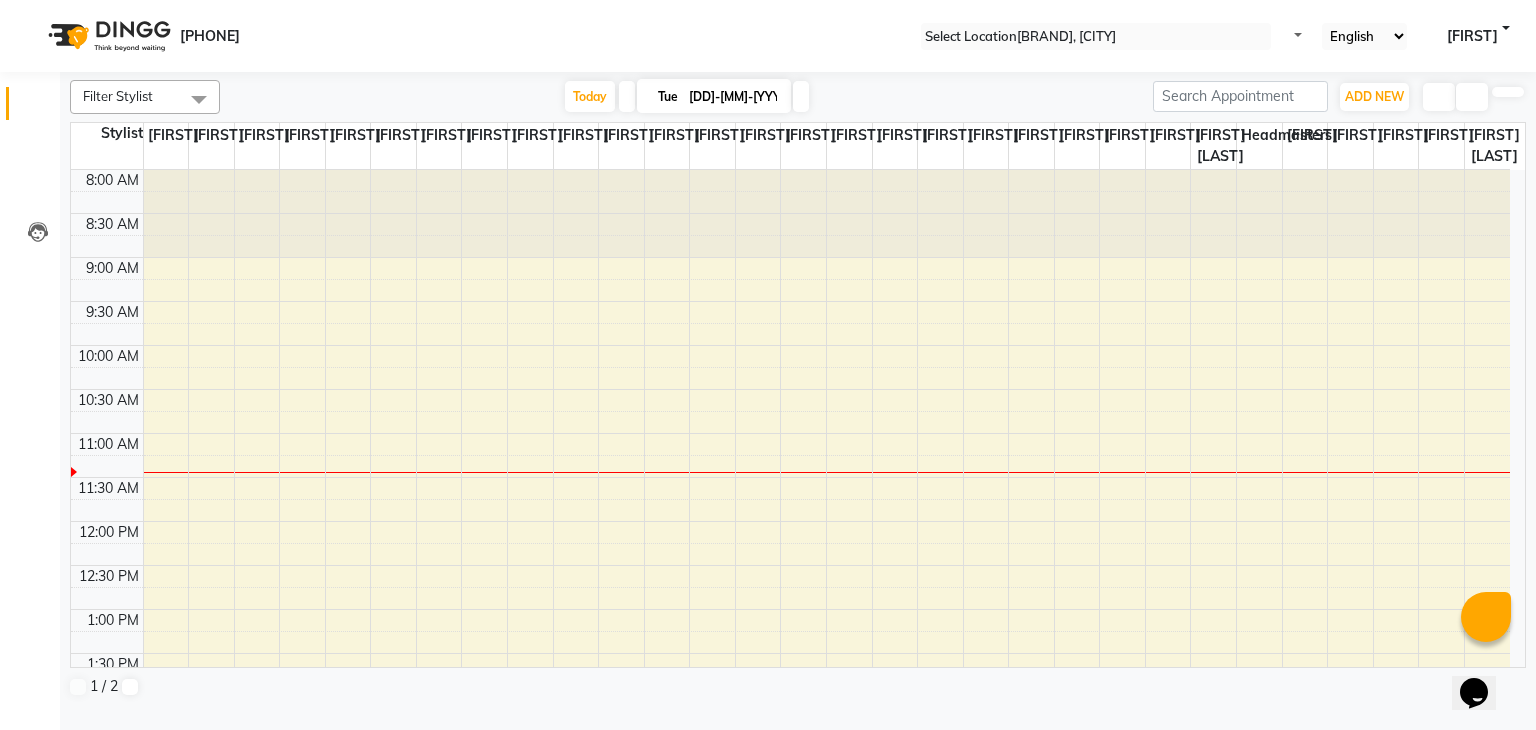 click at bounding box center (627, 96) 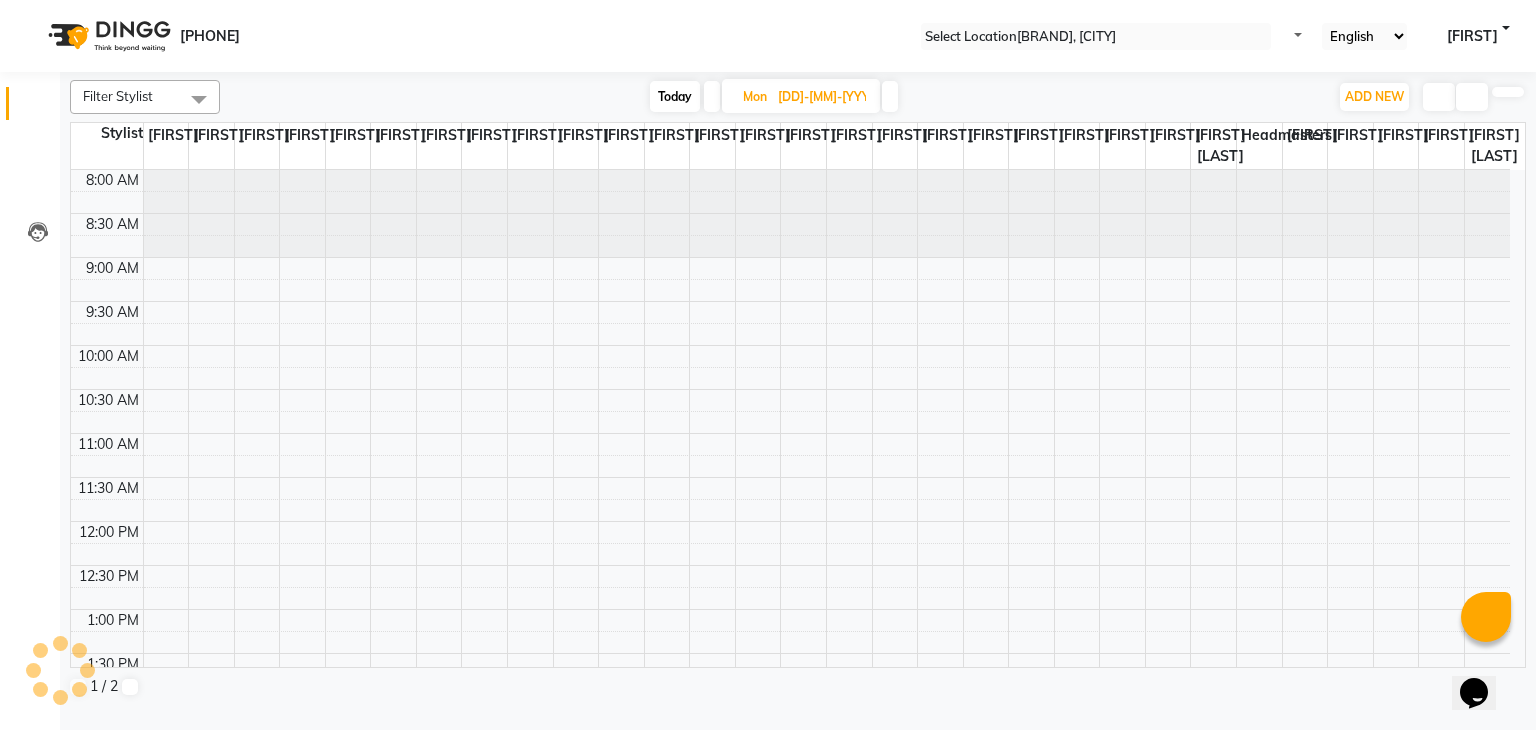 scroll, scrollTop: 263, scrollLeft: 0, axis: vertical 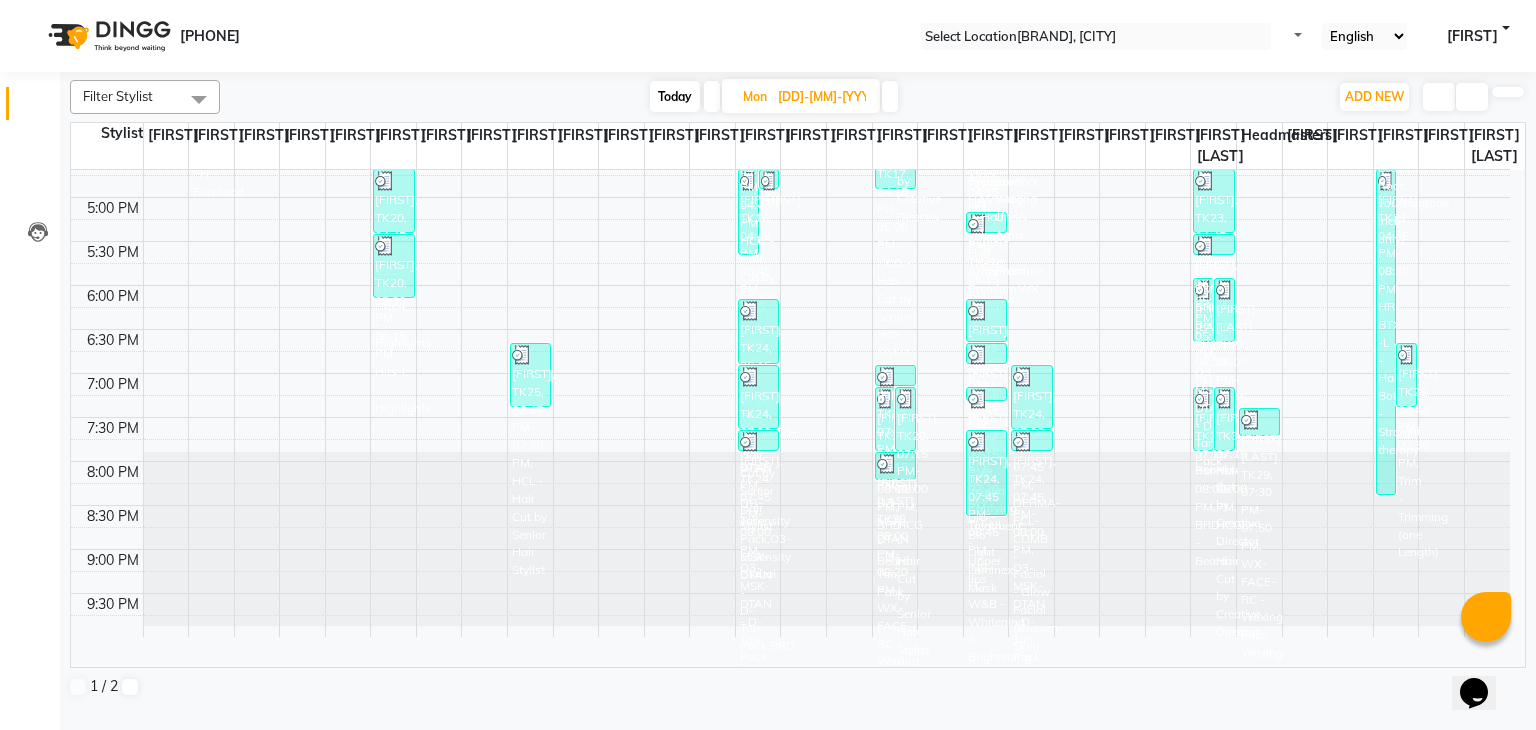 click at bounding box center (890, 96) 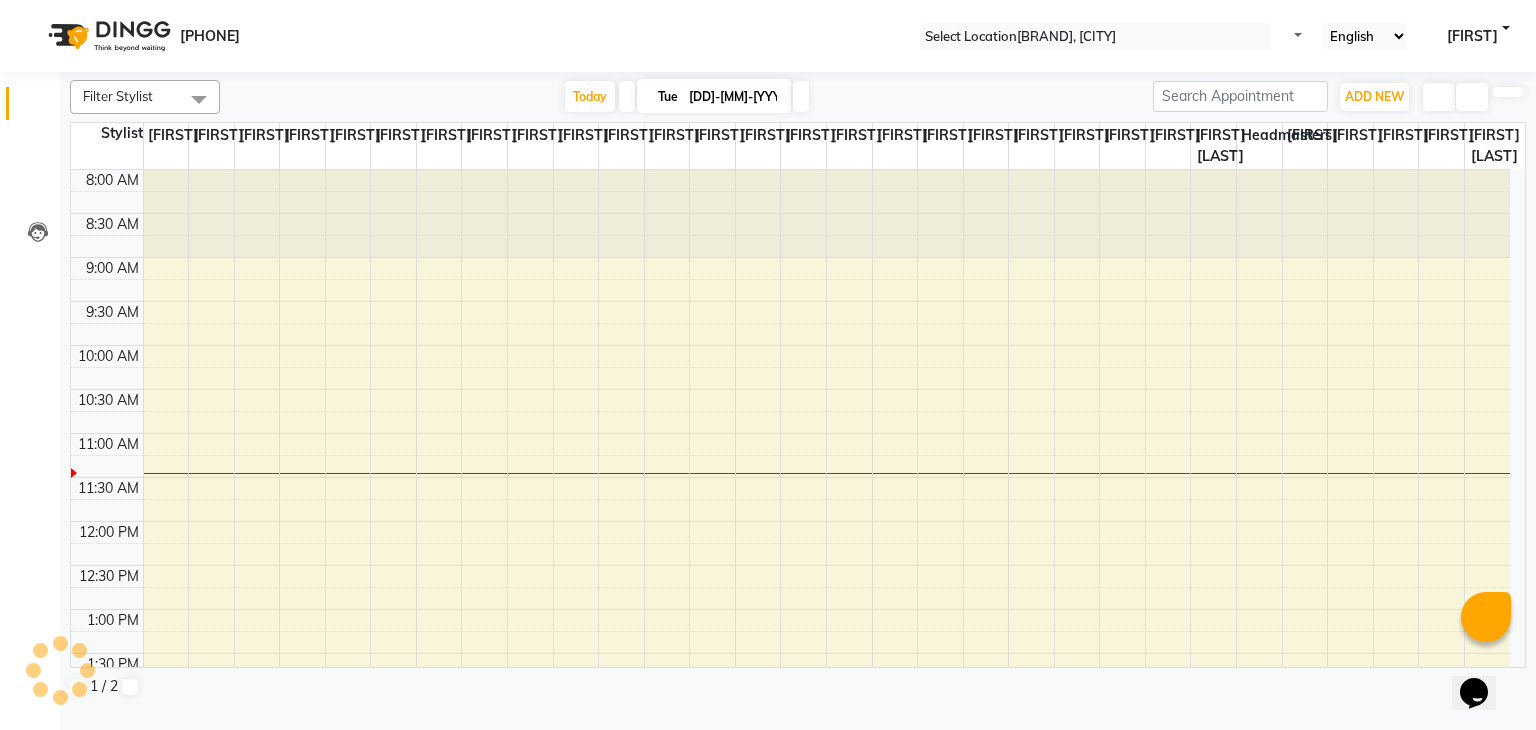scroll, scrollTop: 263, scrollLeft: 0, axis: vertical 